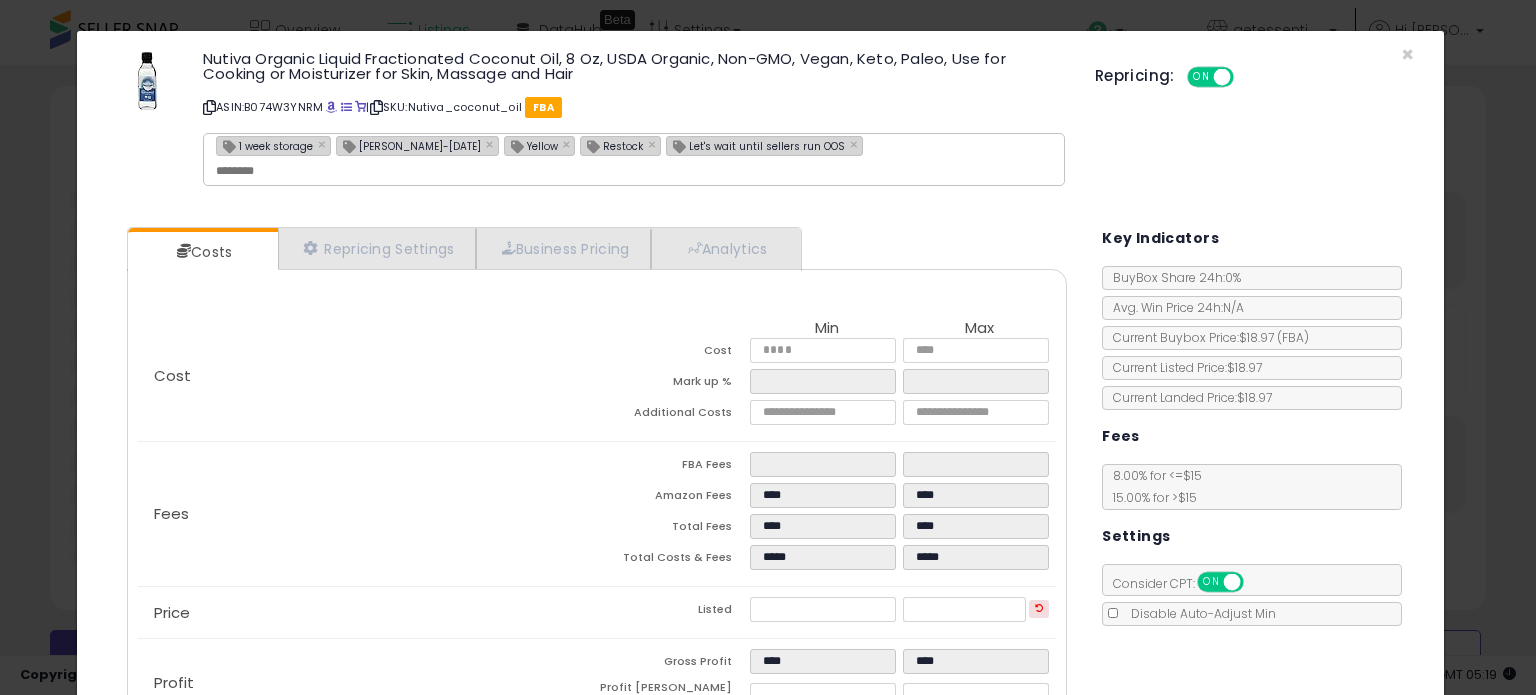 scroll, scrollTop: 856, scrollLeft: 0, axis: vertical 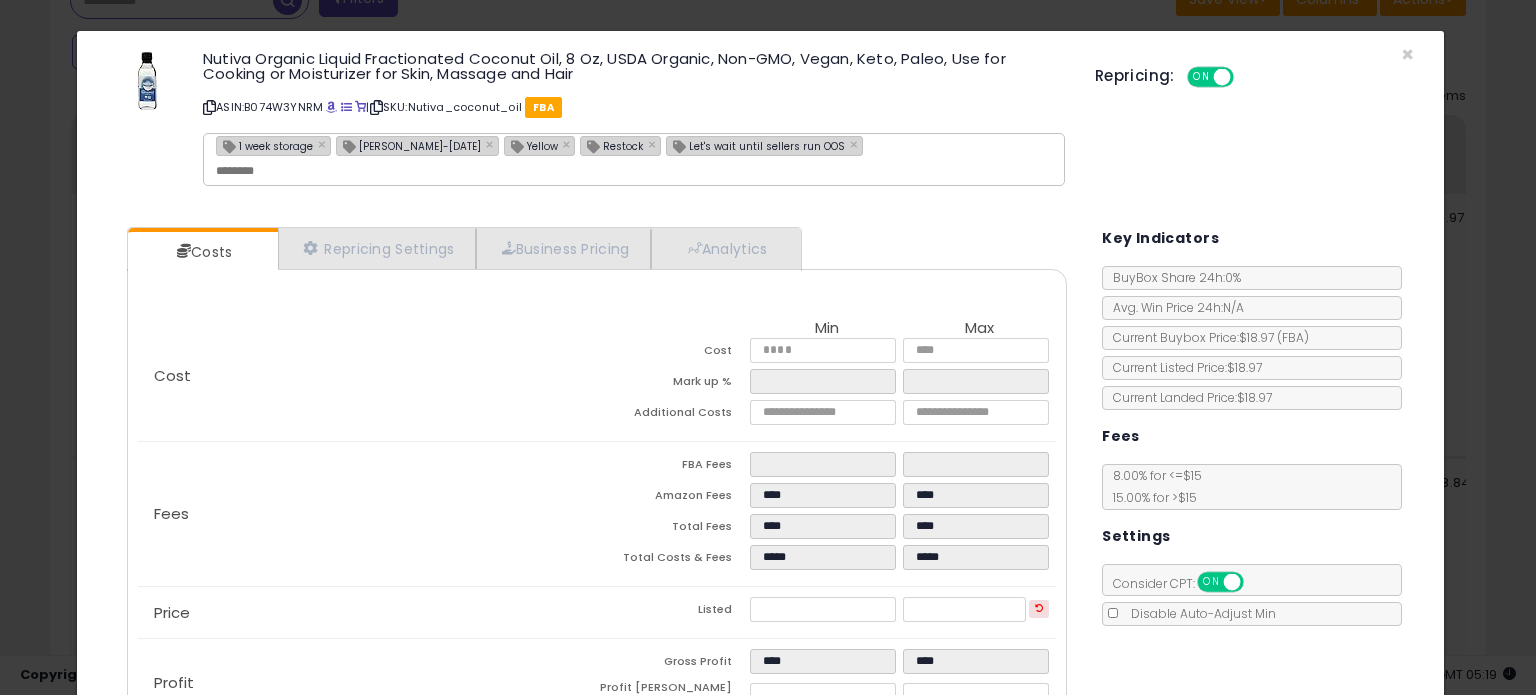 click on "Repricing:
ON   OFF" at bounding box center (1254, 74) 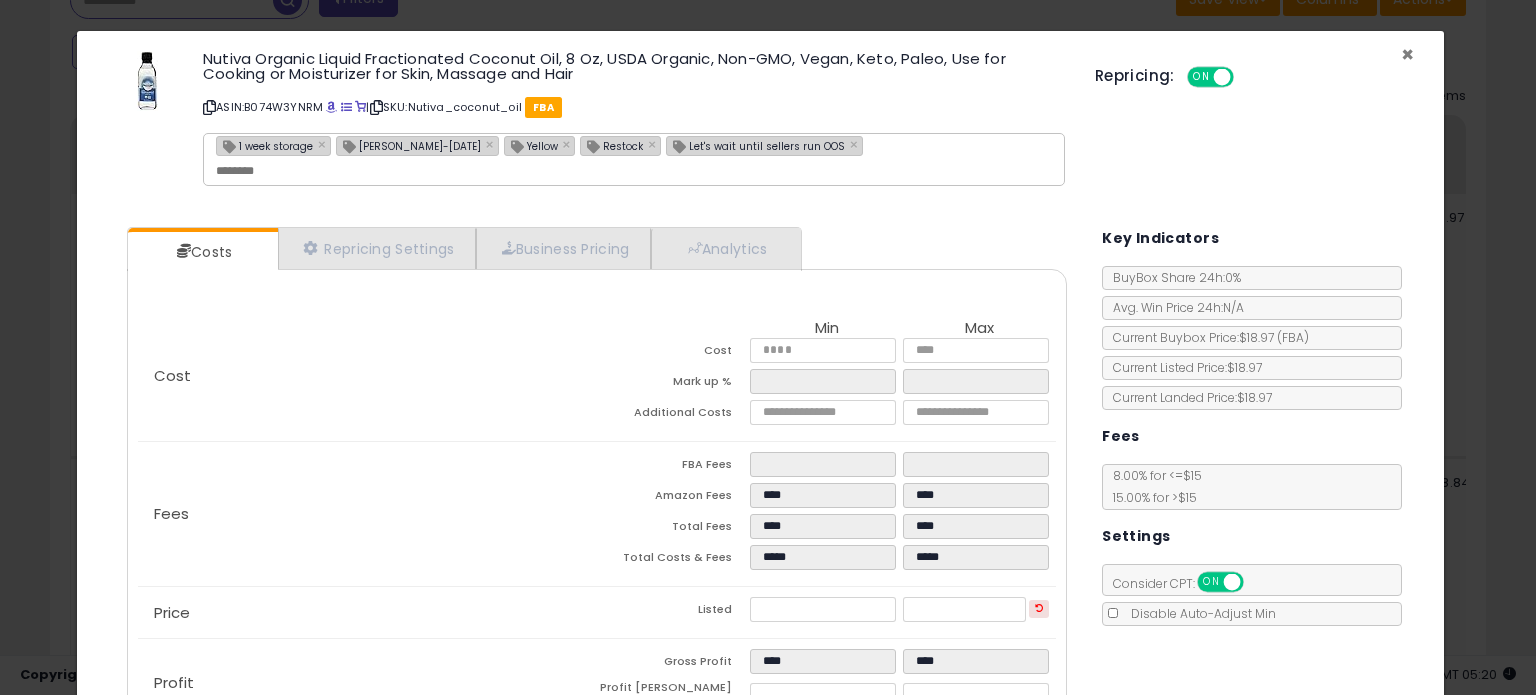 click on "×" at bounding box center (1407, 54) 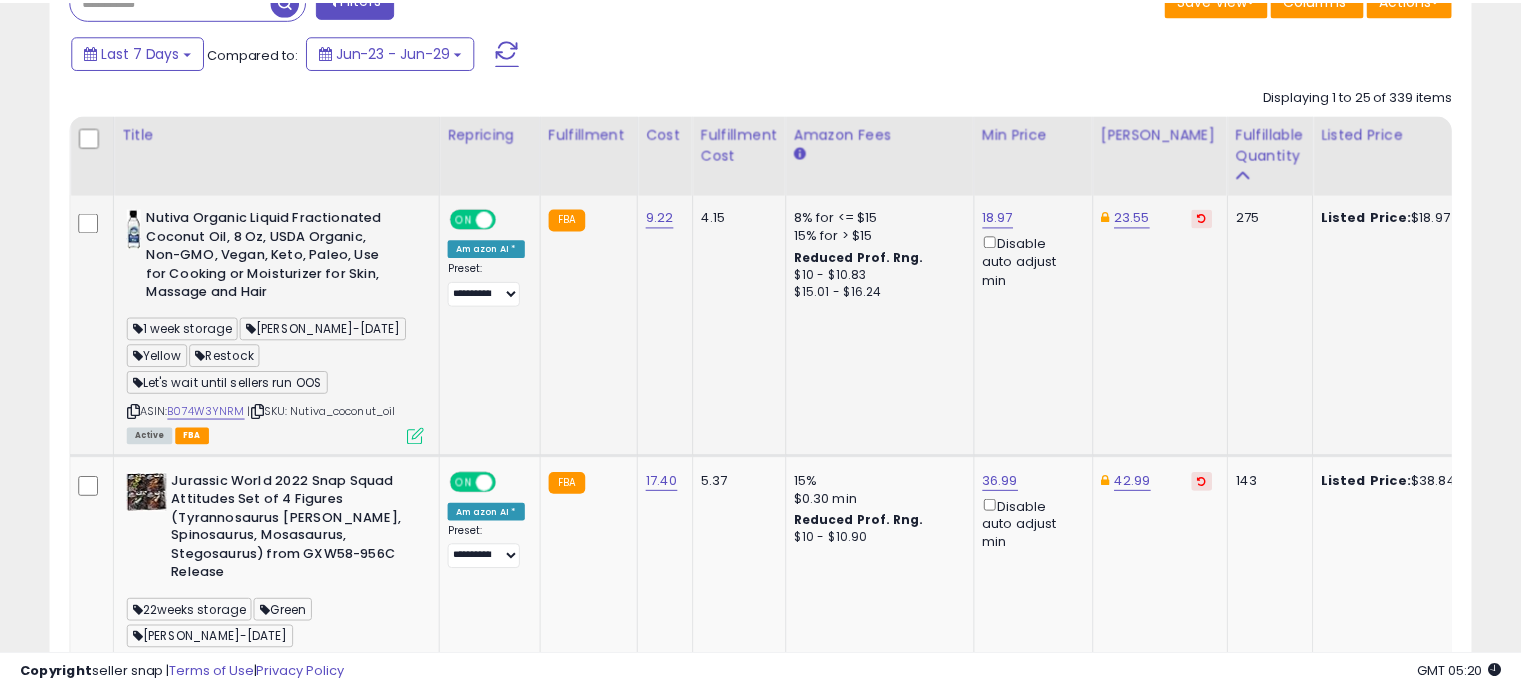 scroll, scrollTop: 409, scrollLeft: 822, axis: both 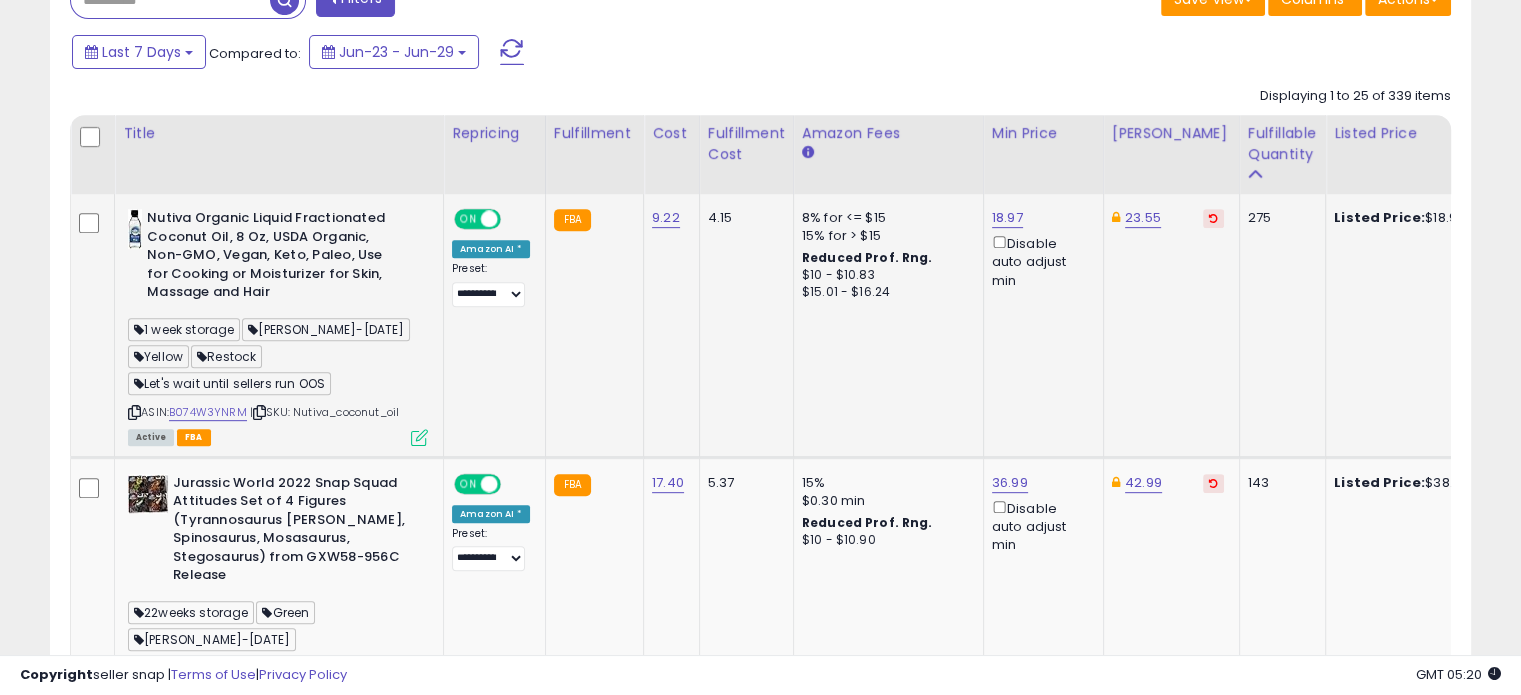 click at bounding box center [419, 437] 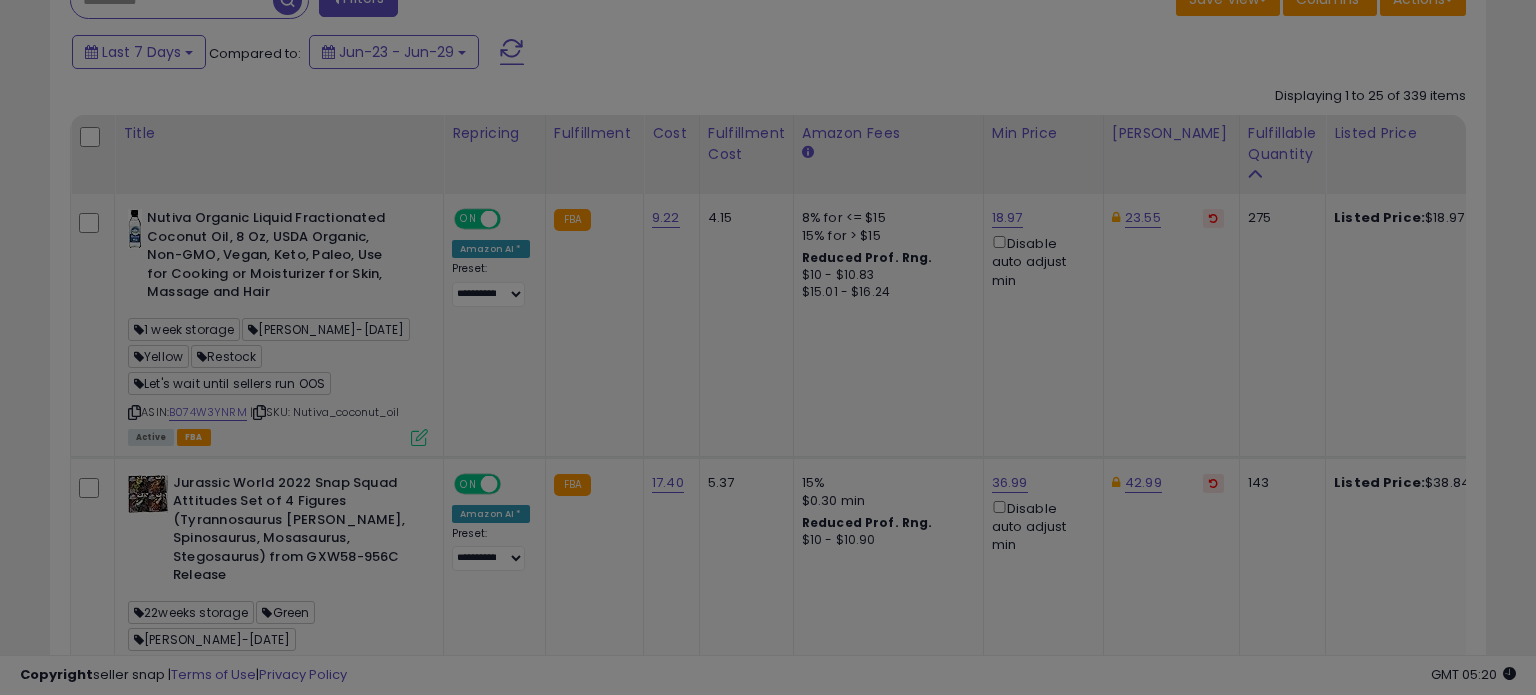 scroll, scrollTop: 999589, scrollLeft: 999168, axis: both 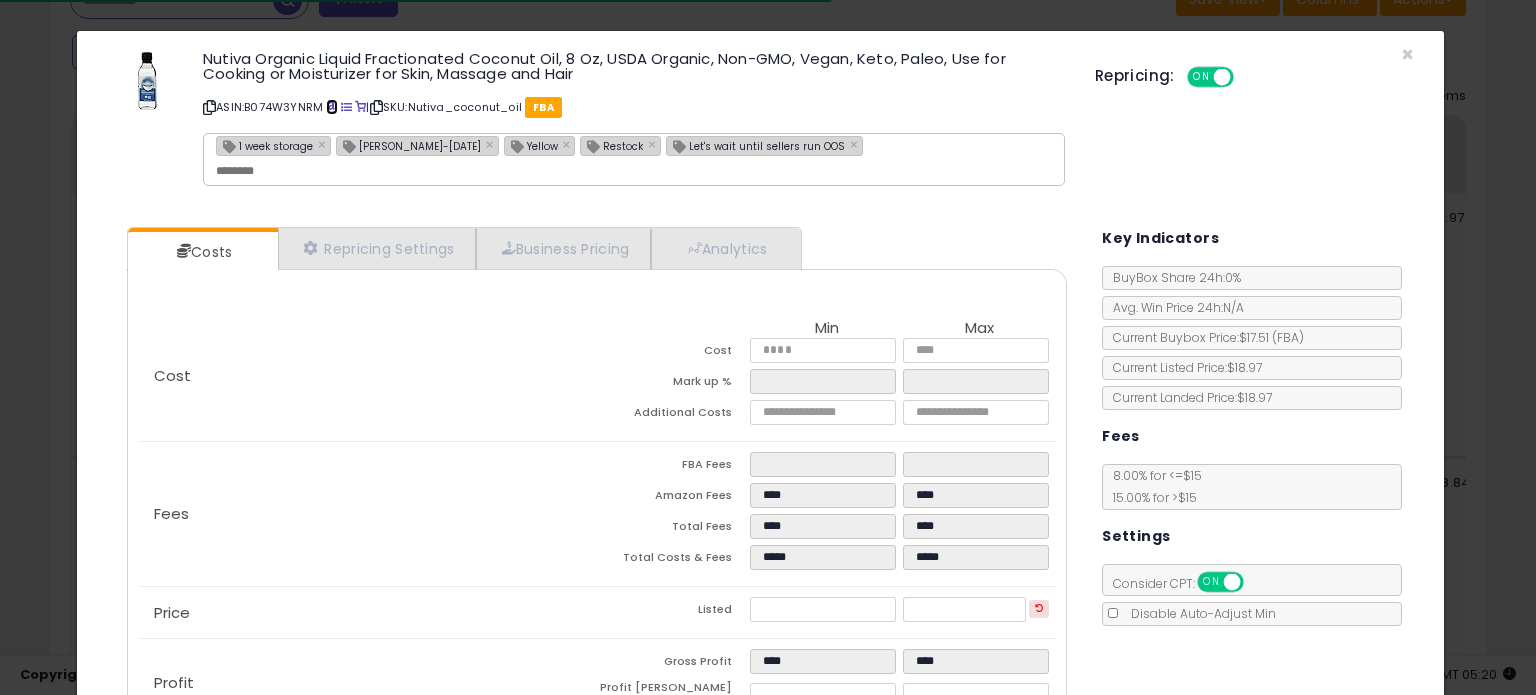 click at bounding box center [331, 107] 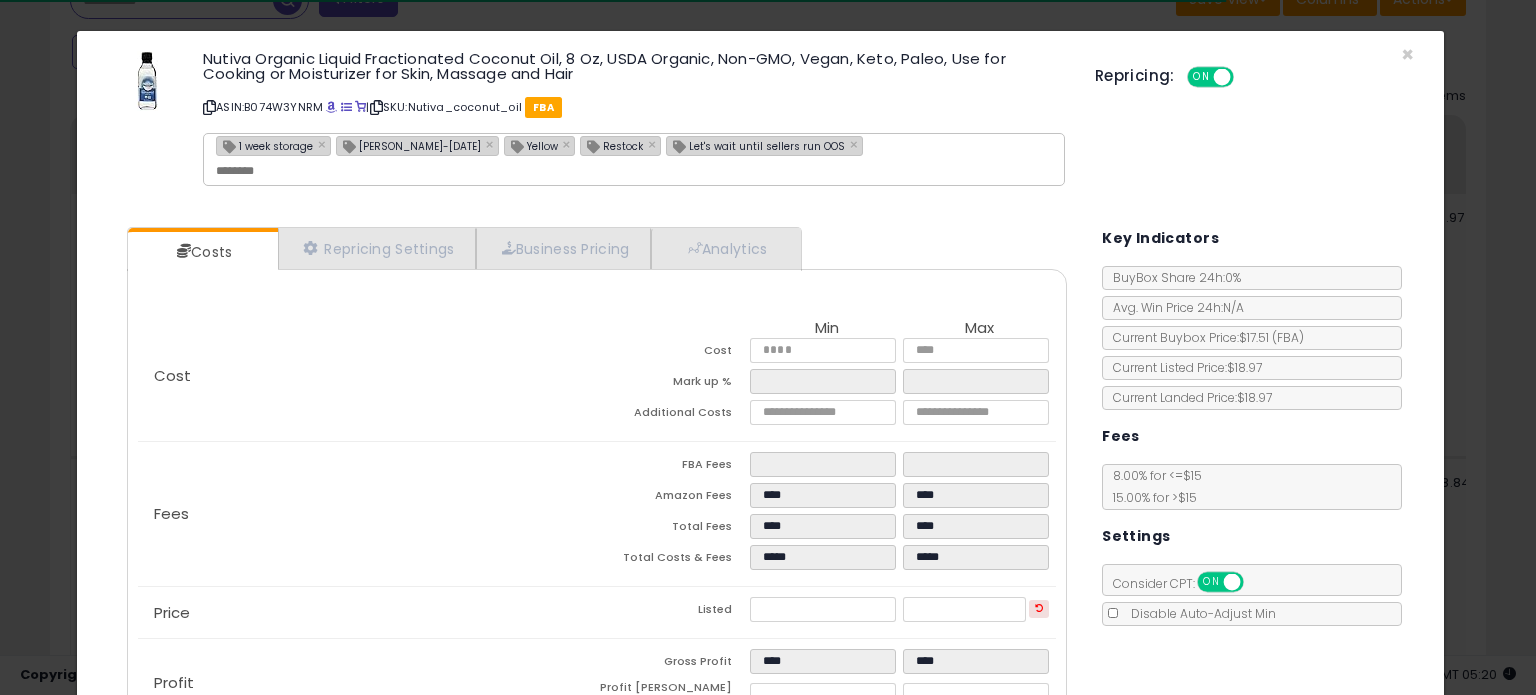 click on "[PERSON_NAME]-[DATE]" at bounding box center (409, 145) 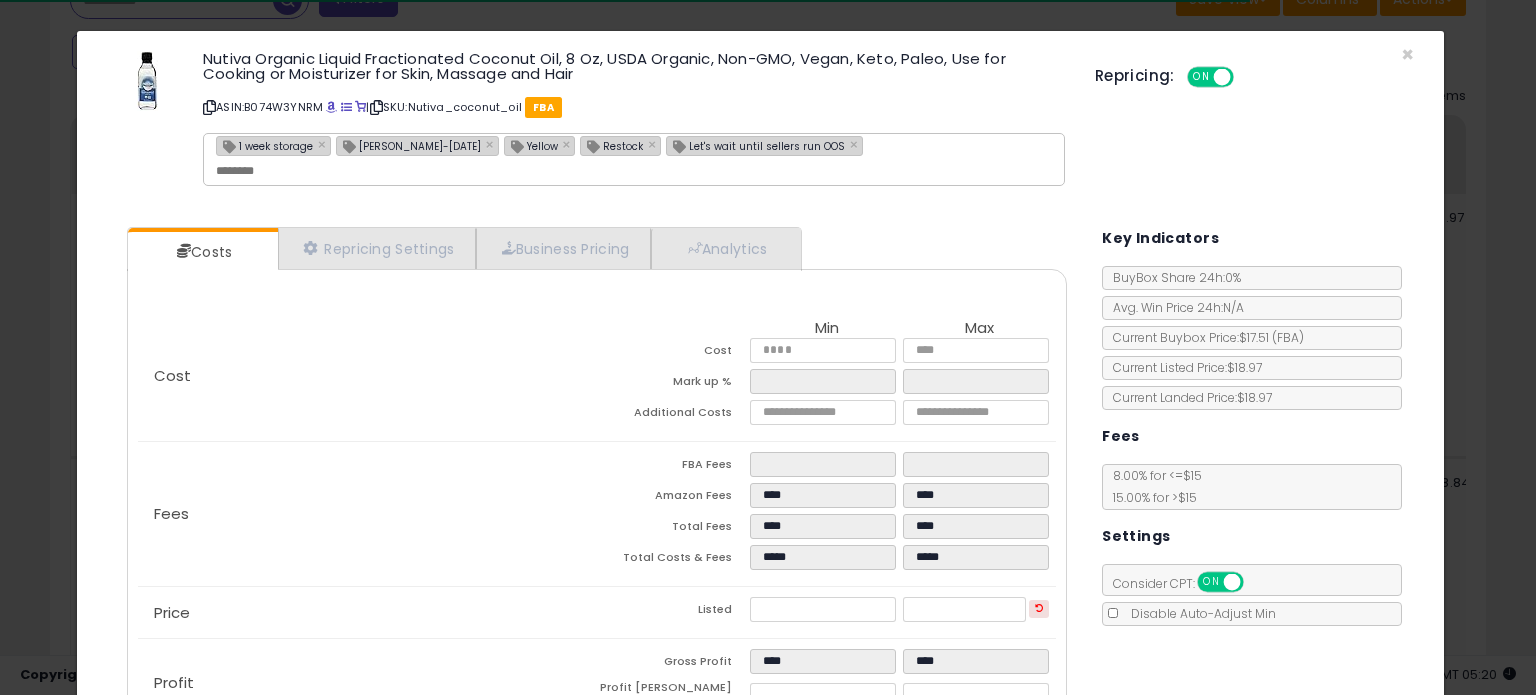 click on "[PERSON_NAME]-[DATE]" at bounding box center (409, 145) 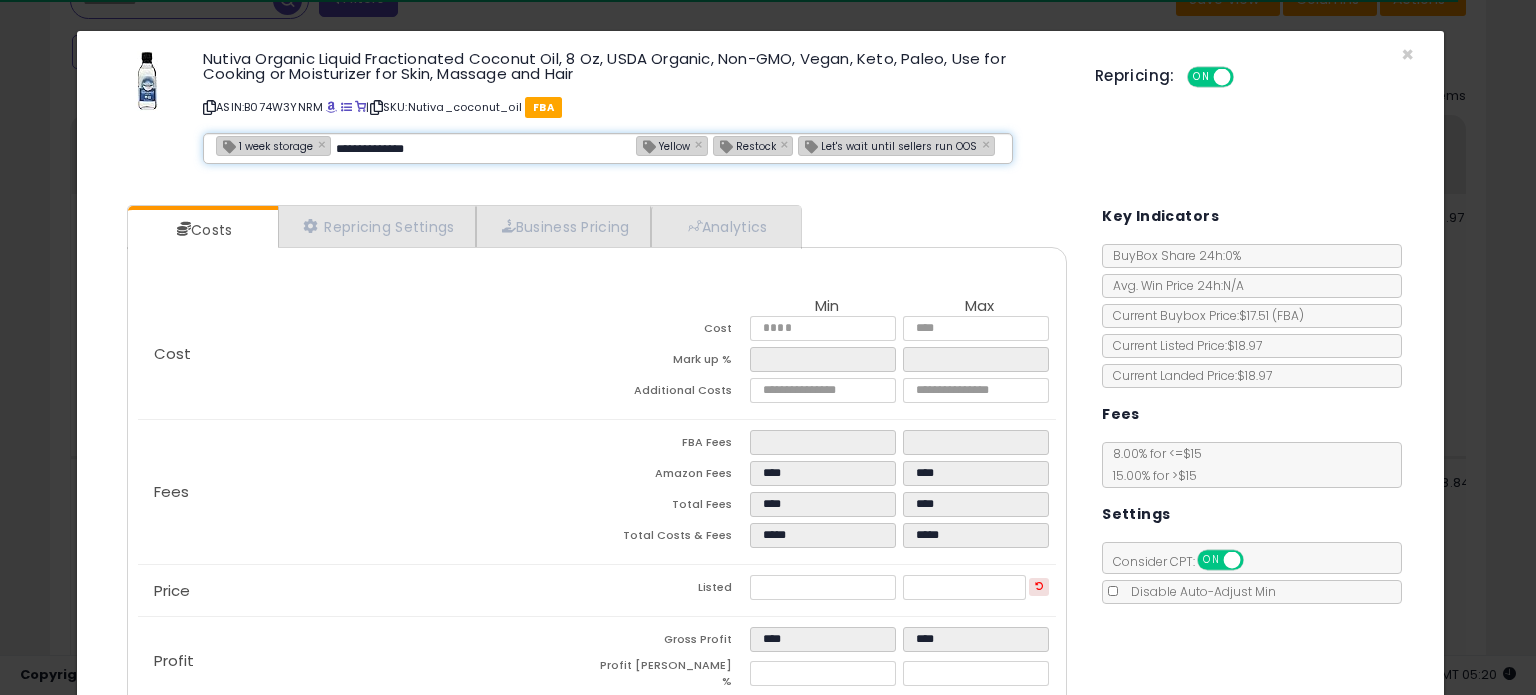 type on "**********" 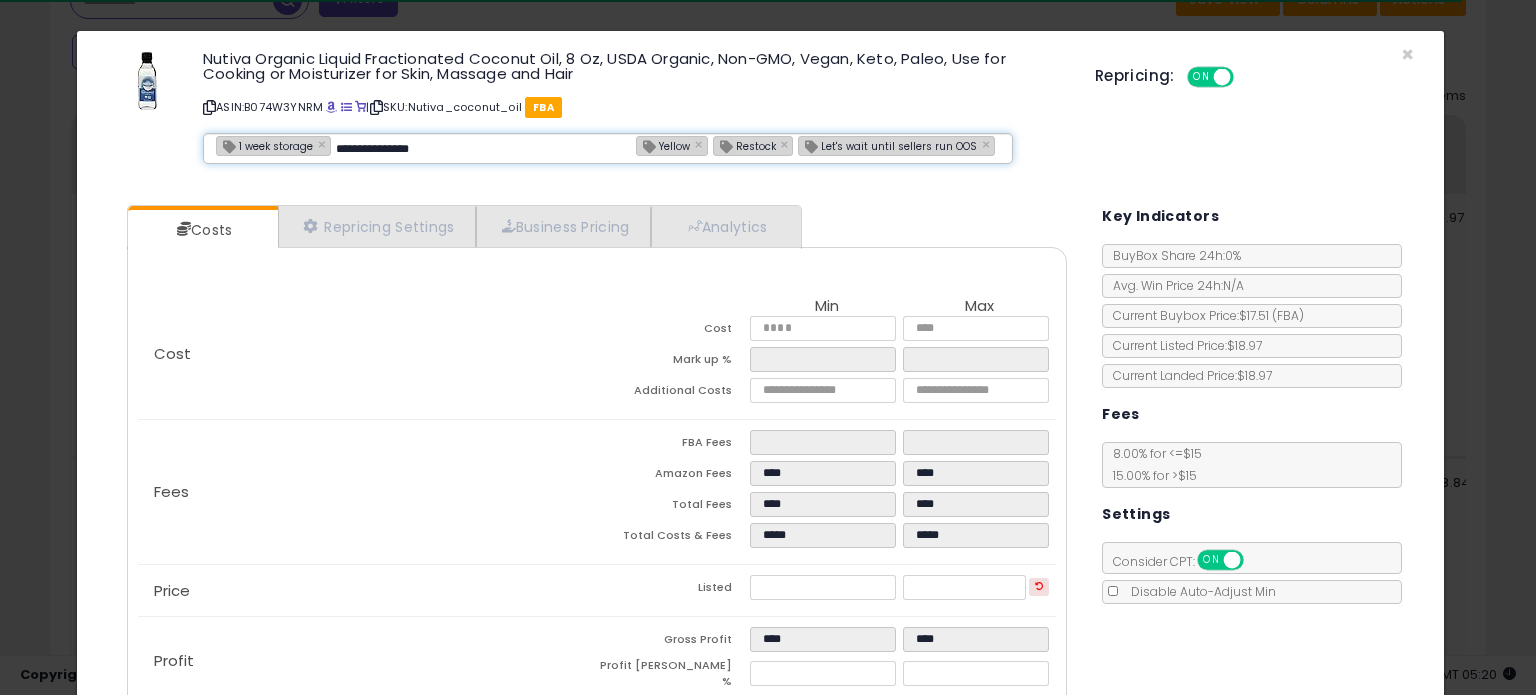 type 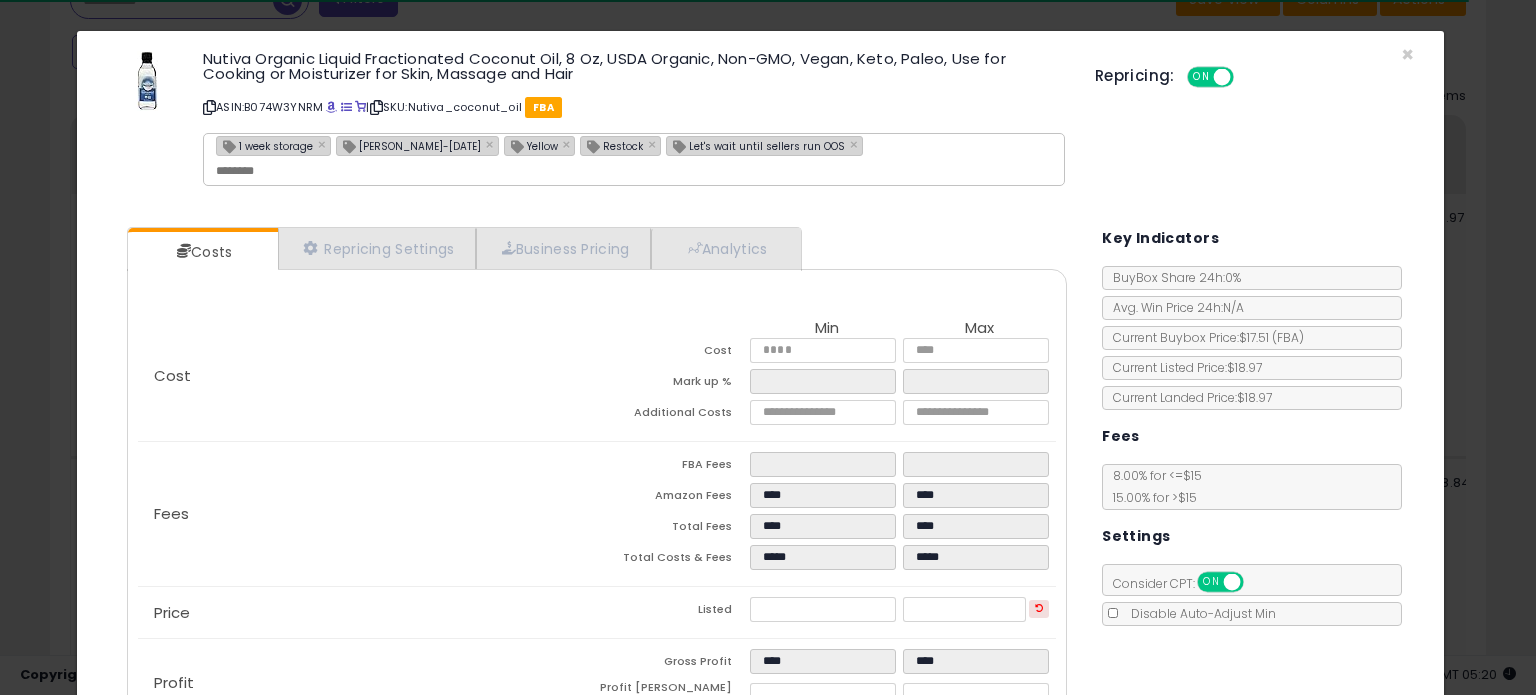type on "**********" 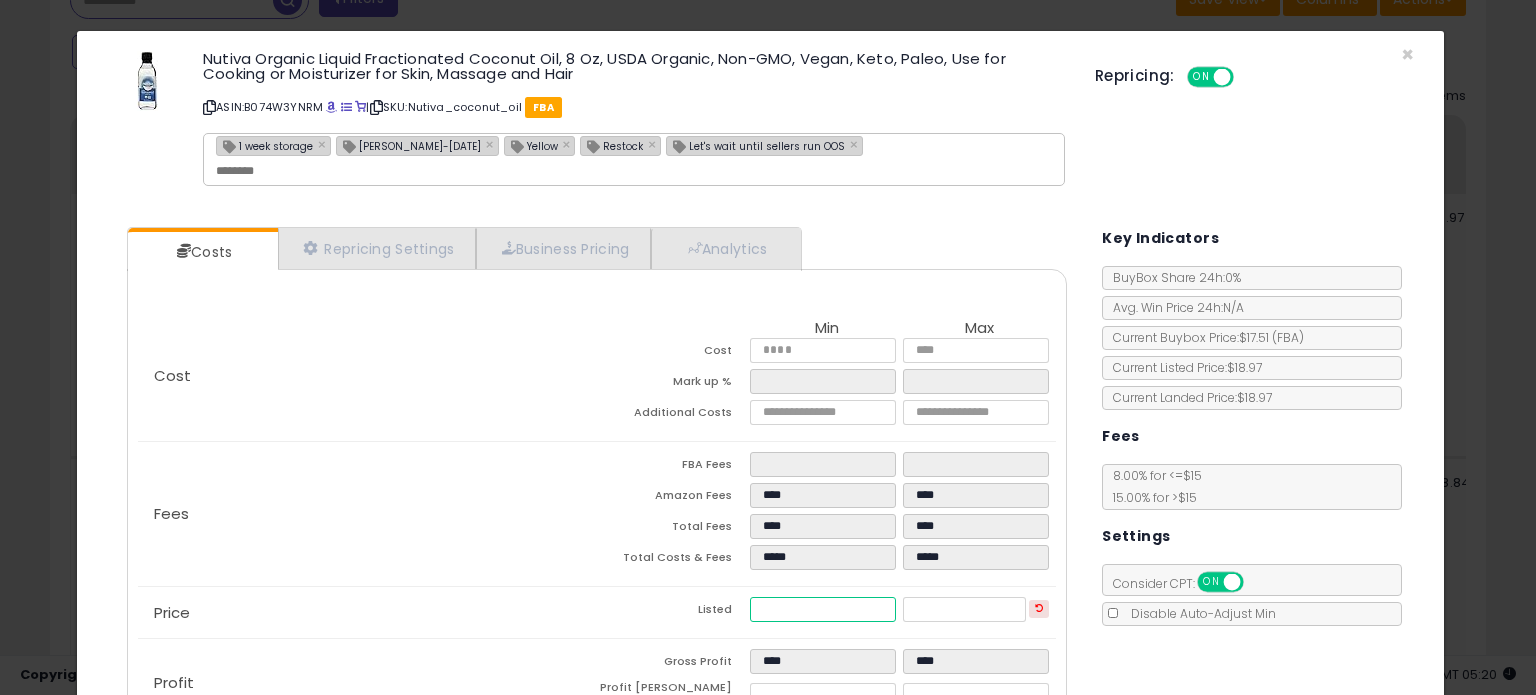 drag, startPoint x: 808, startPoint y: 603, endPoint x: 592, endPoint y: 581, distance: 217.11748 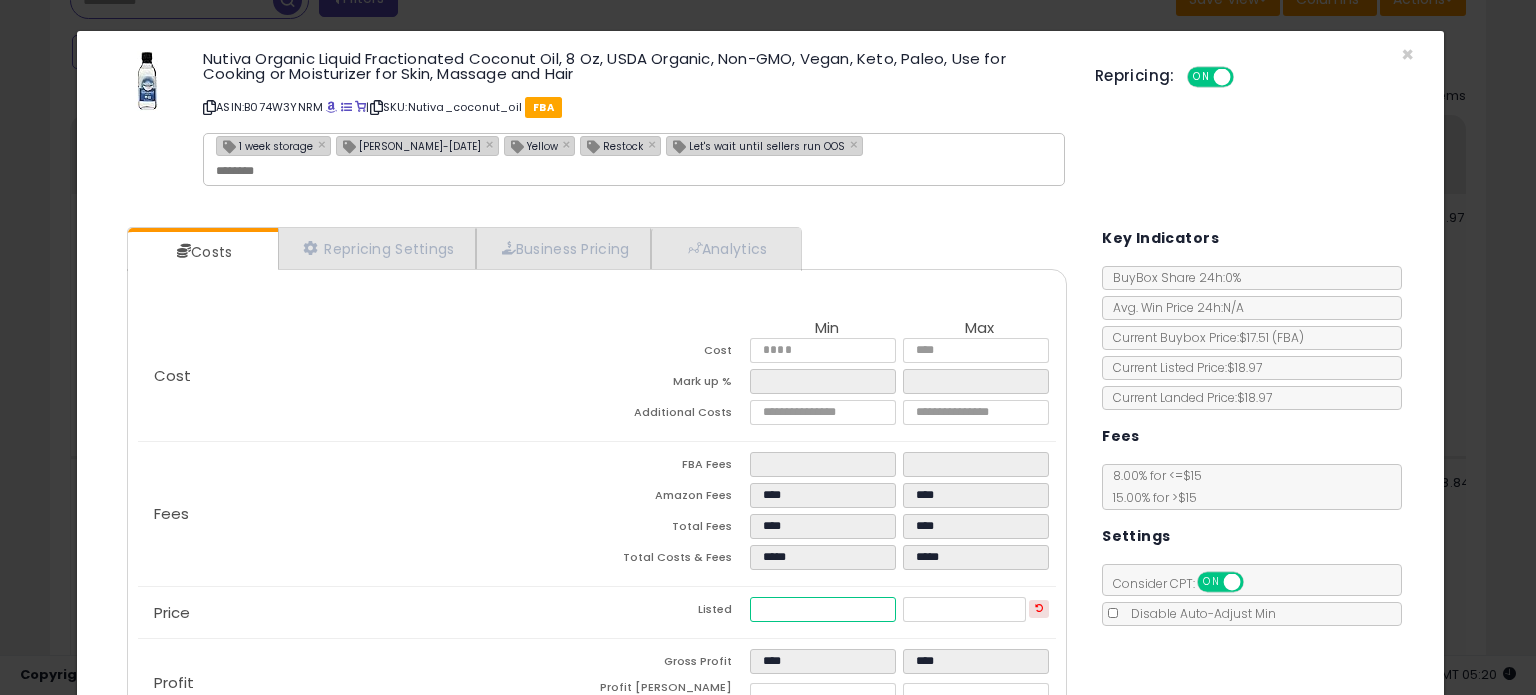 type on "****" 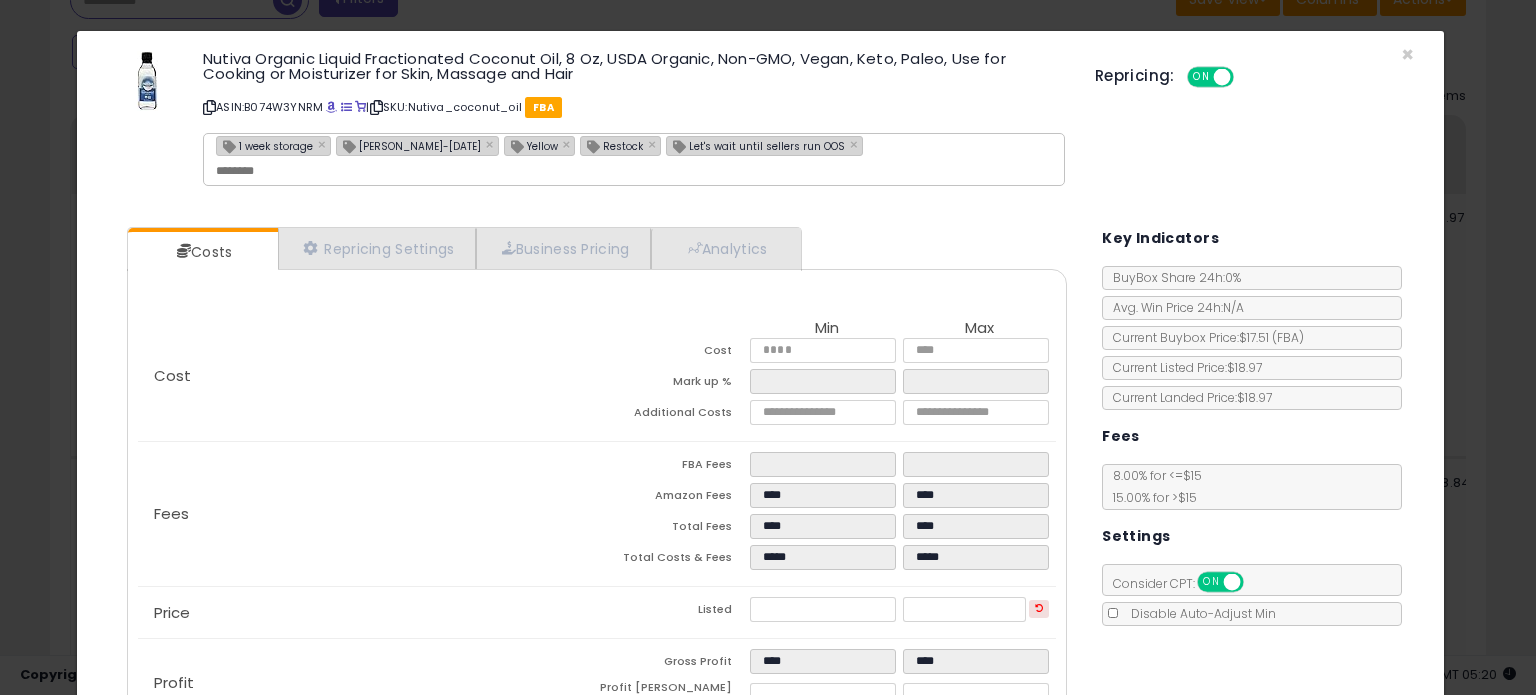type on "*****" 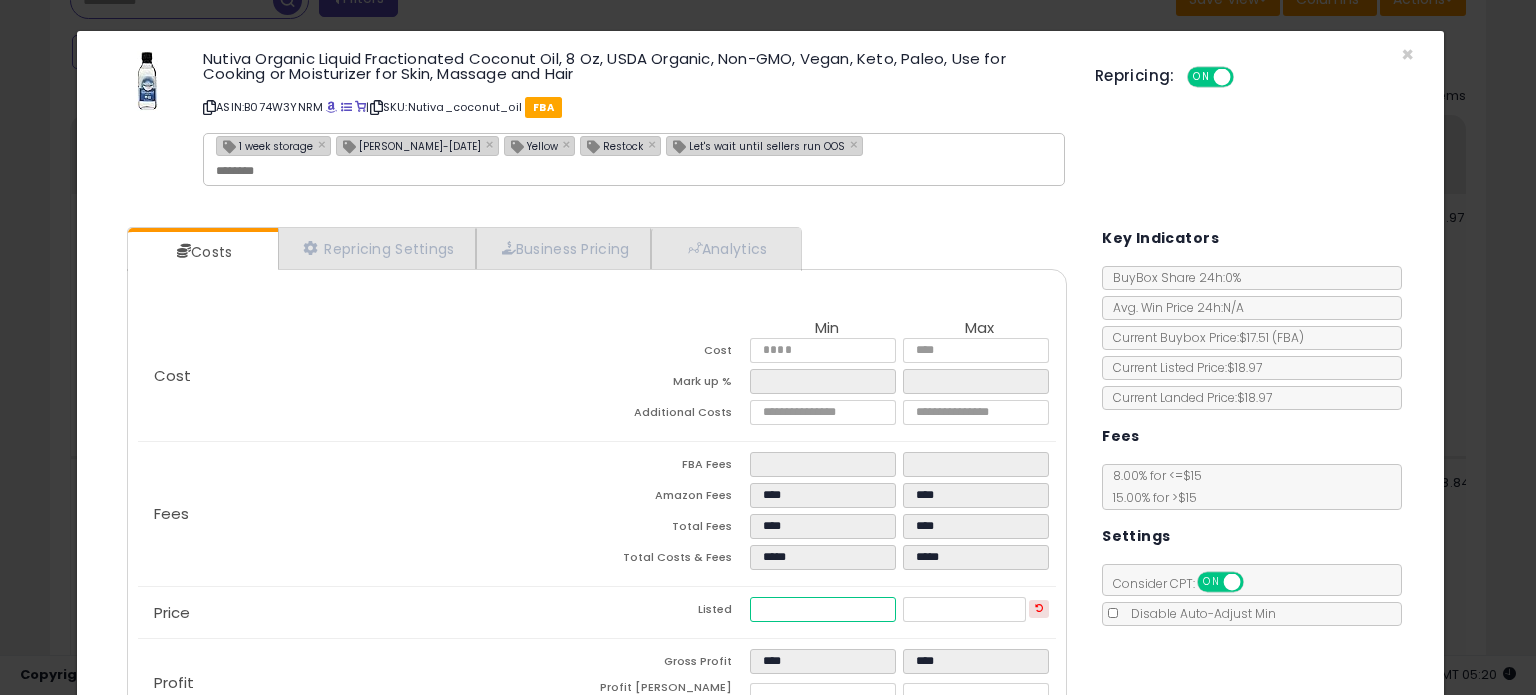 type on "****" 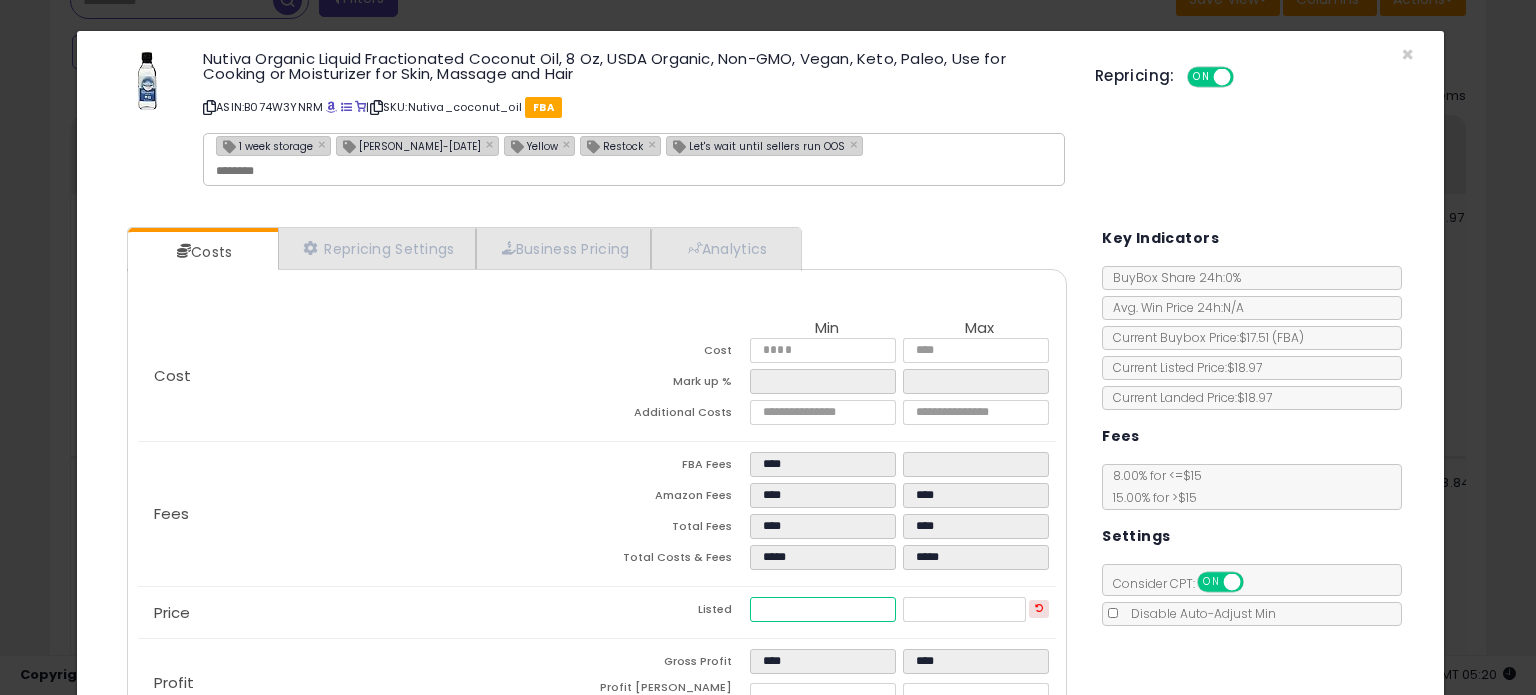 type on "****" 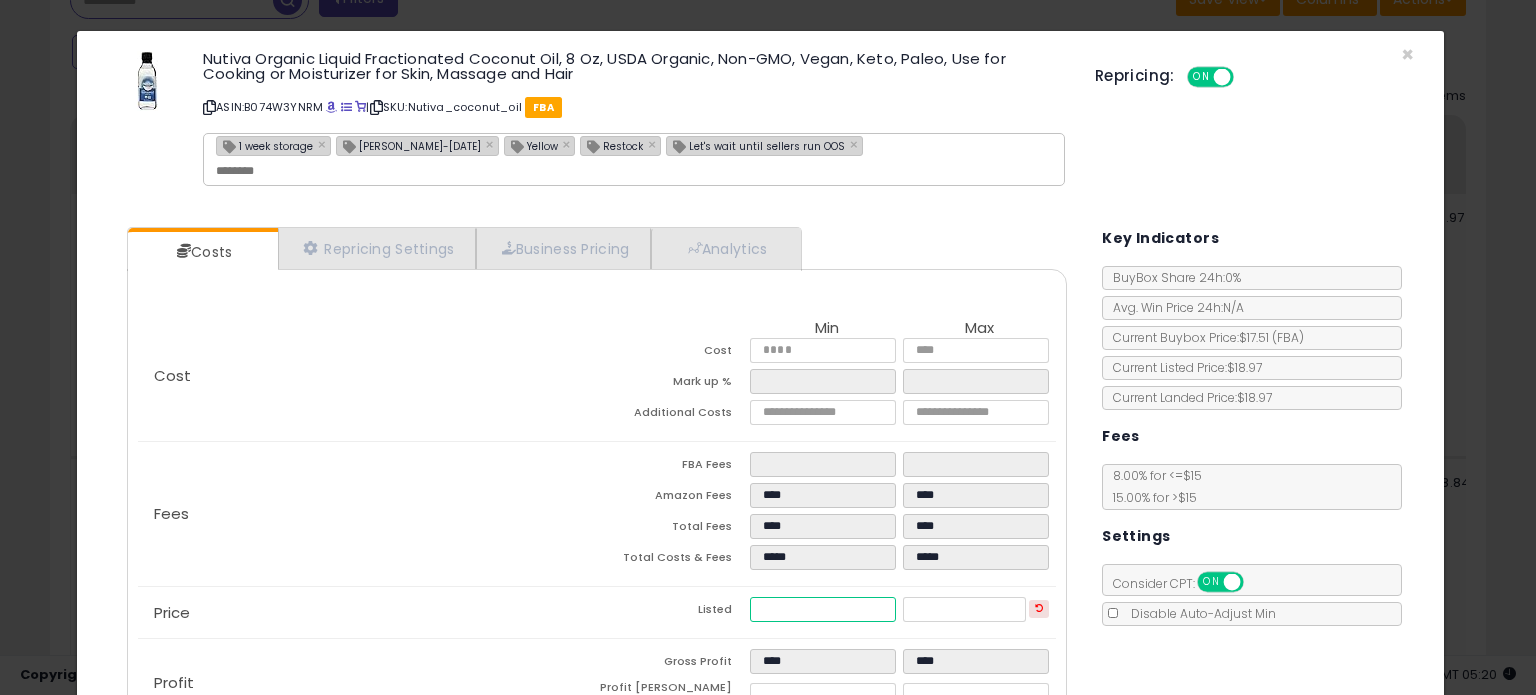 type on "****" 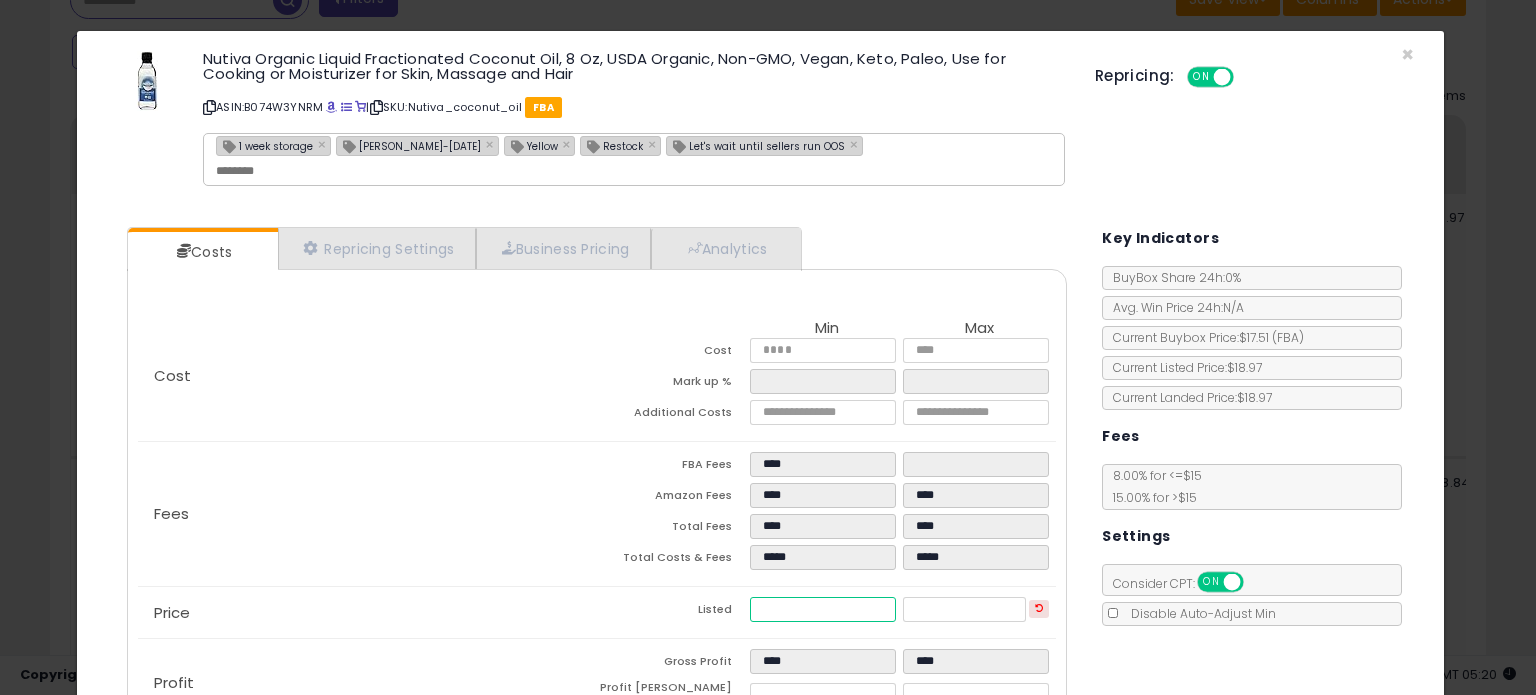 type on "****" 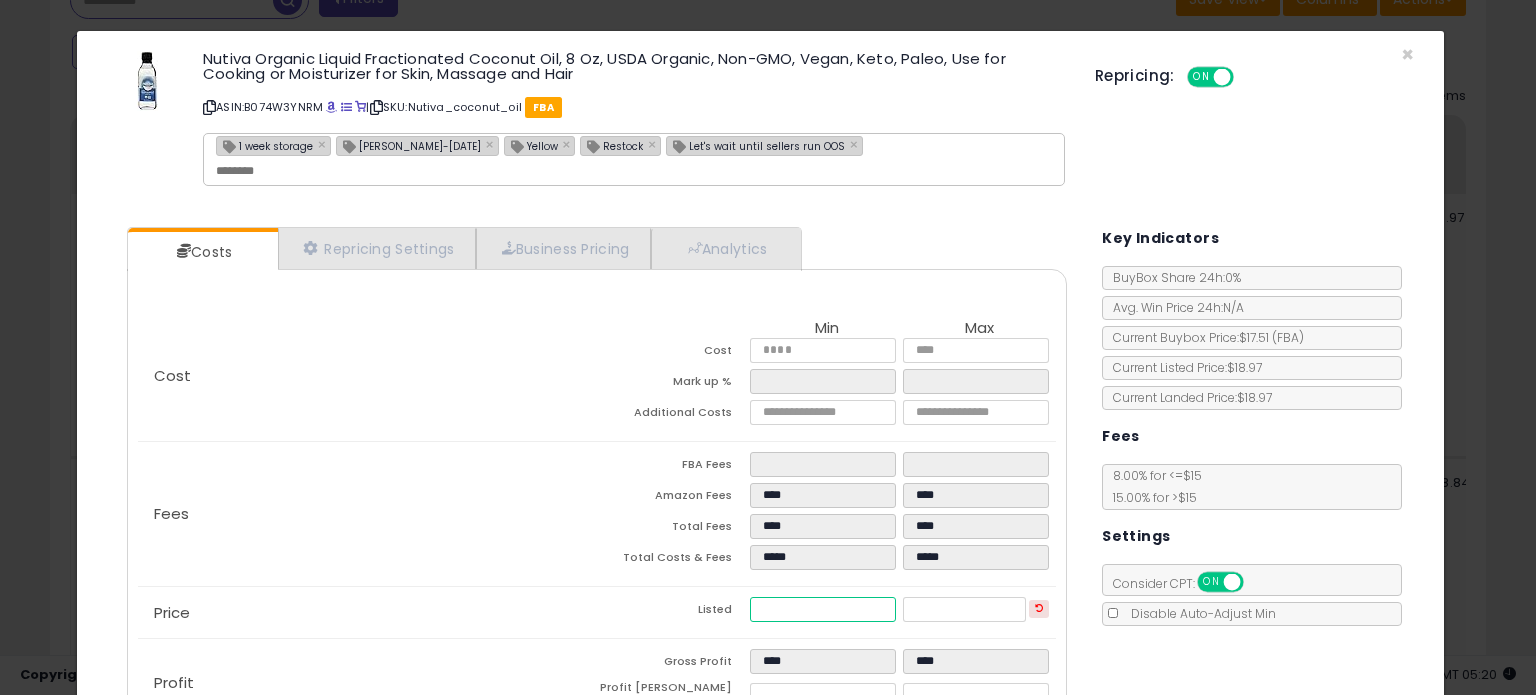 type on "****" 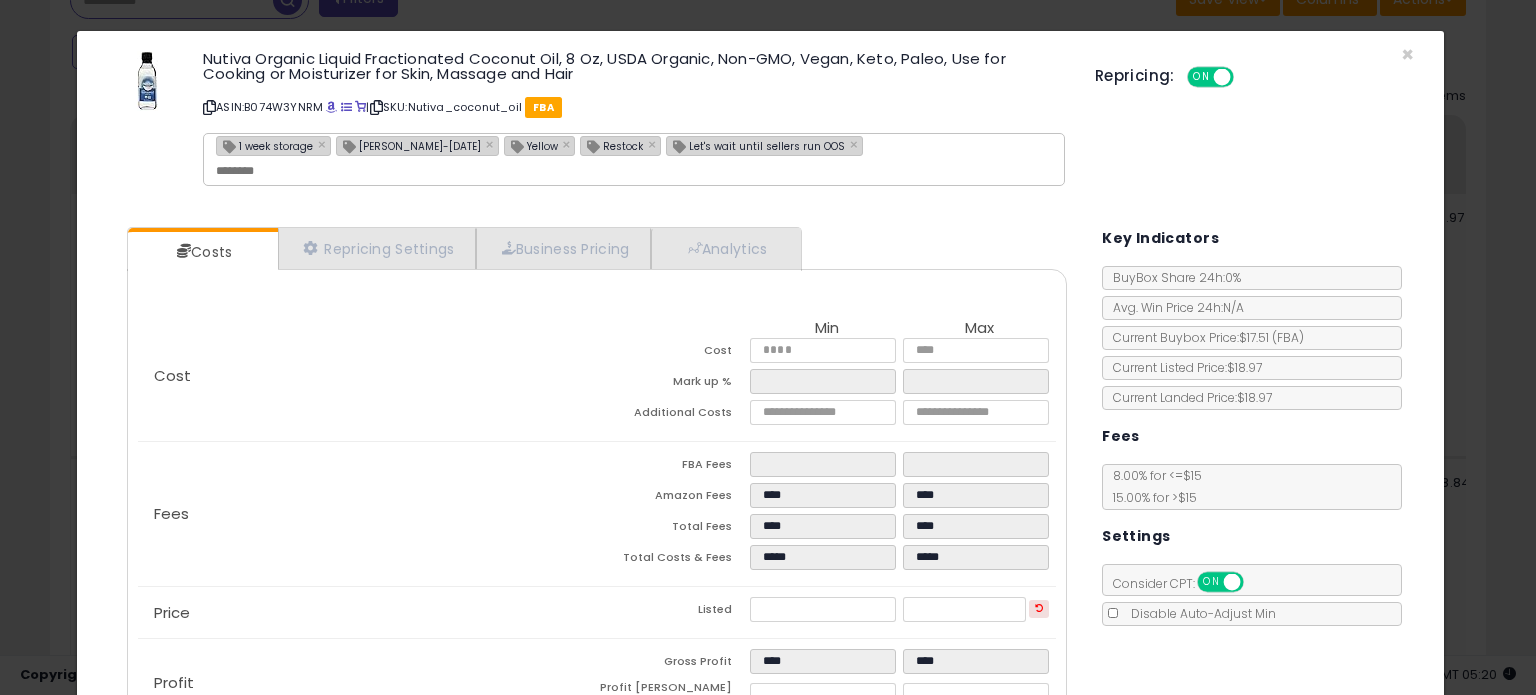 type on "*****" 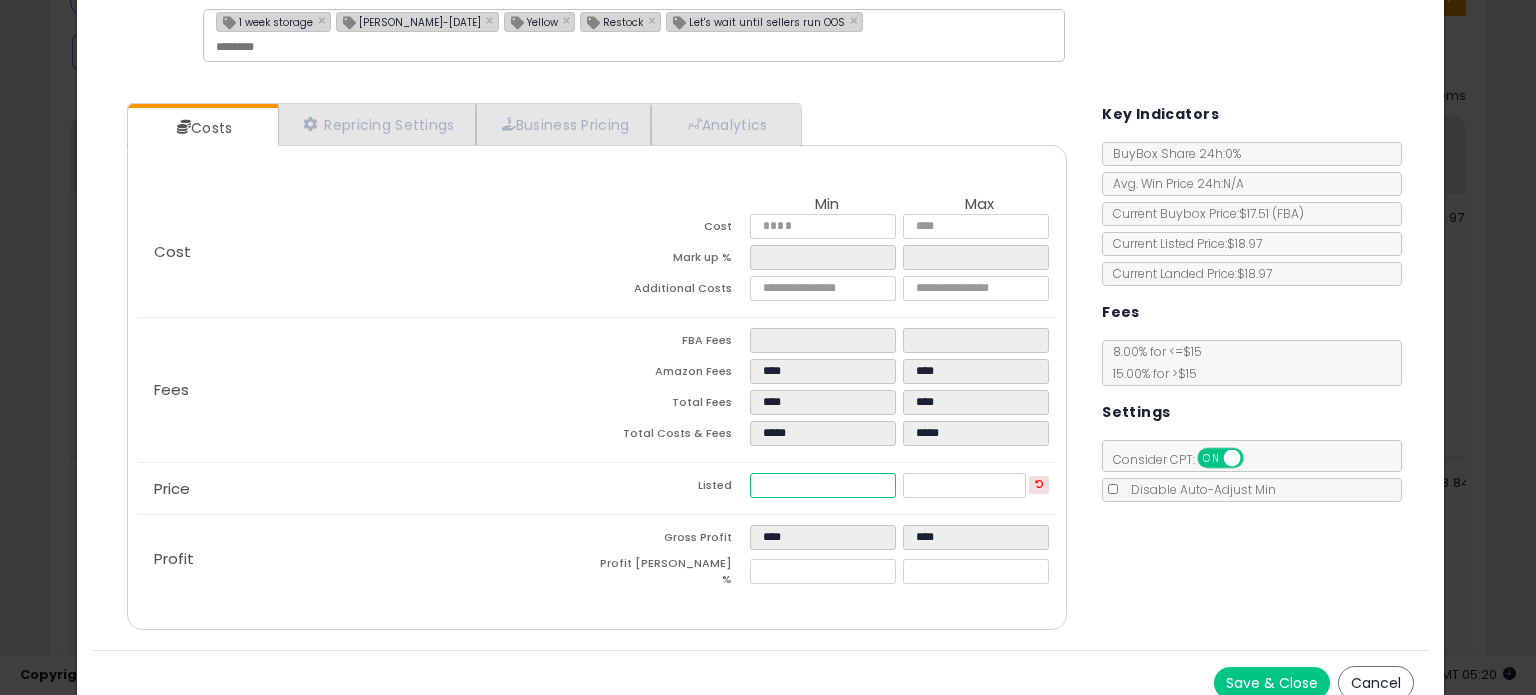 scroll, scrollTop: 141, scrollLeft: 0, axis: vertical 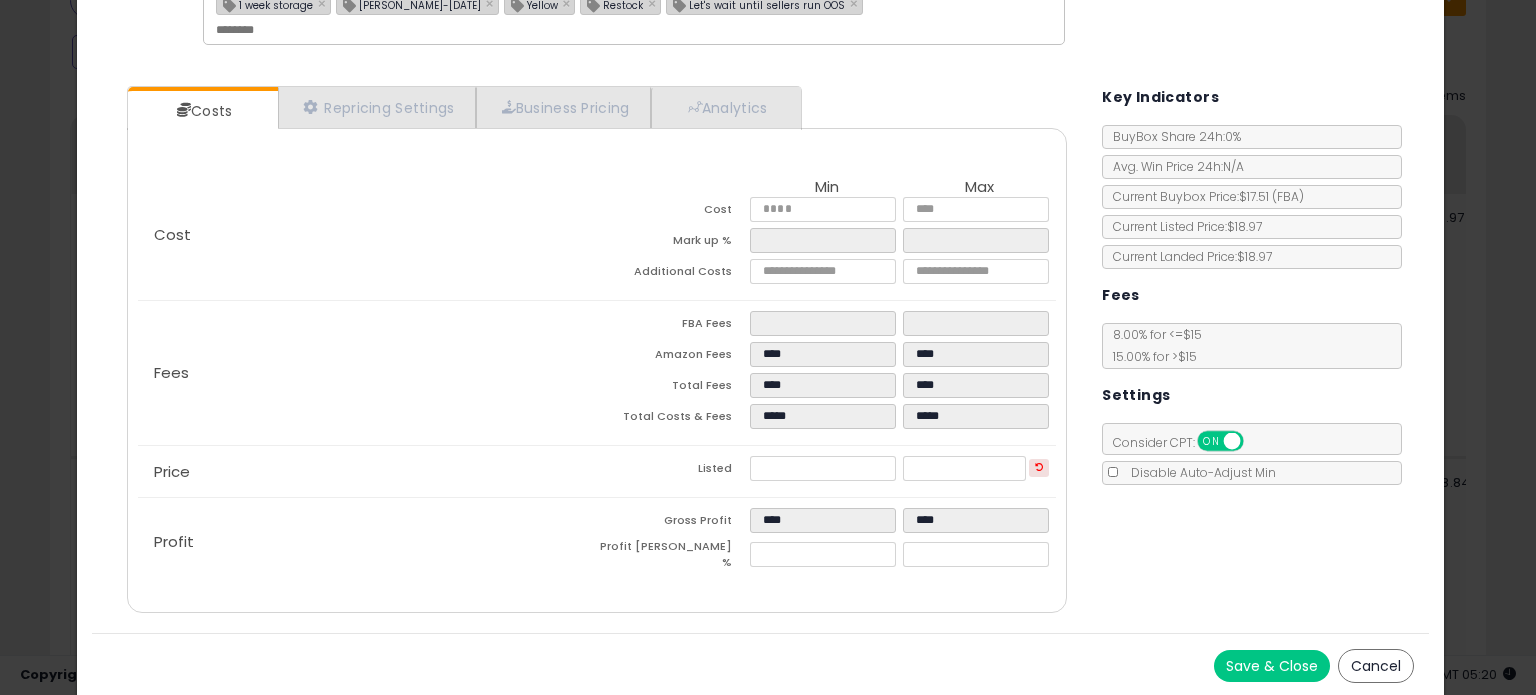 click on "Save & Close" at bounding box center (1272, 666) 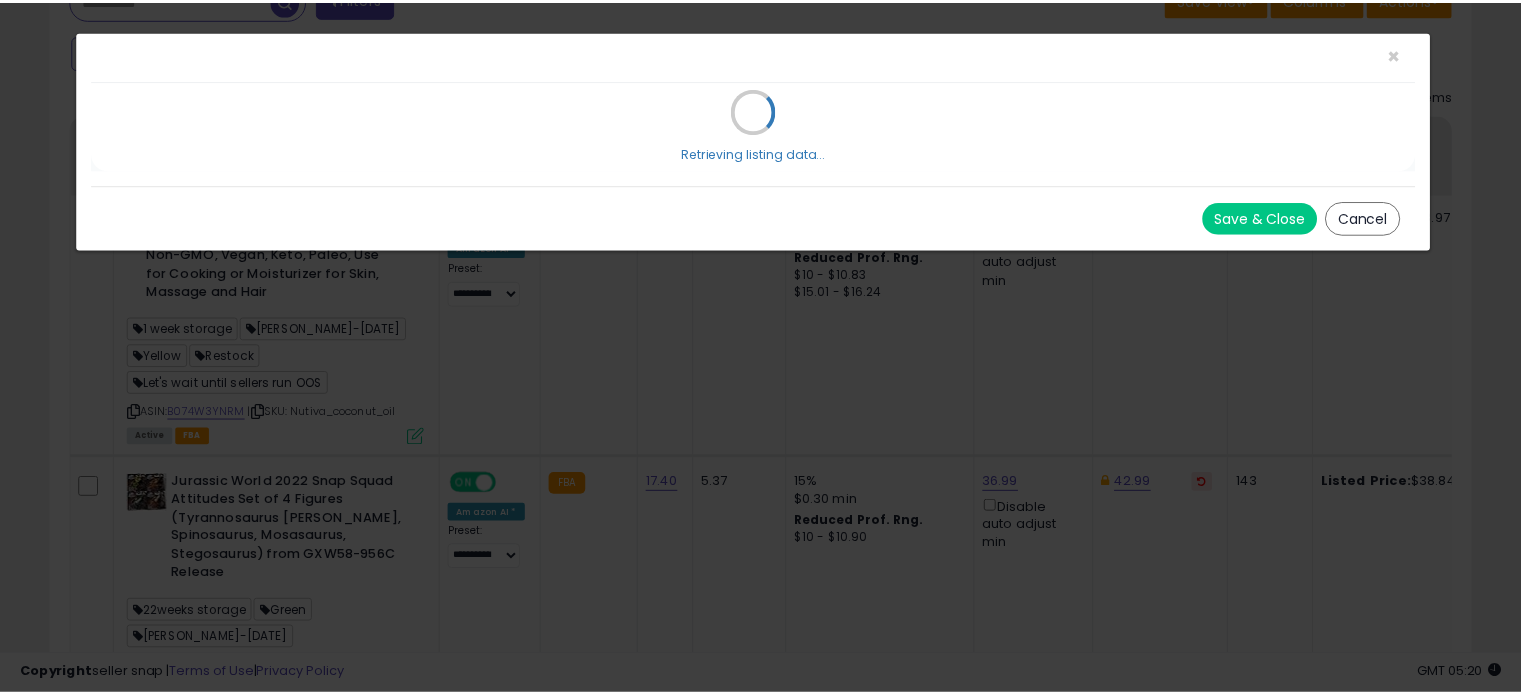 scroll, scrollTop: 0, scrollLeft: 0, axis: both 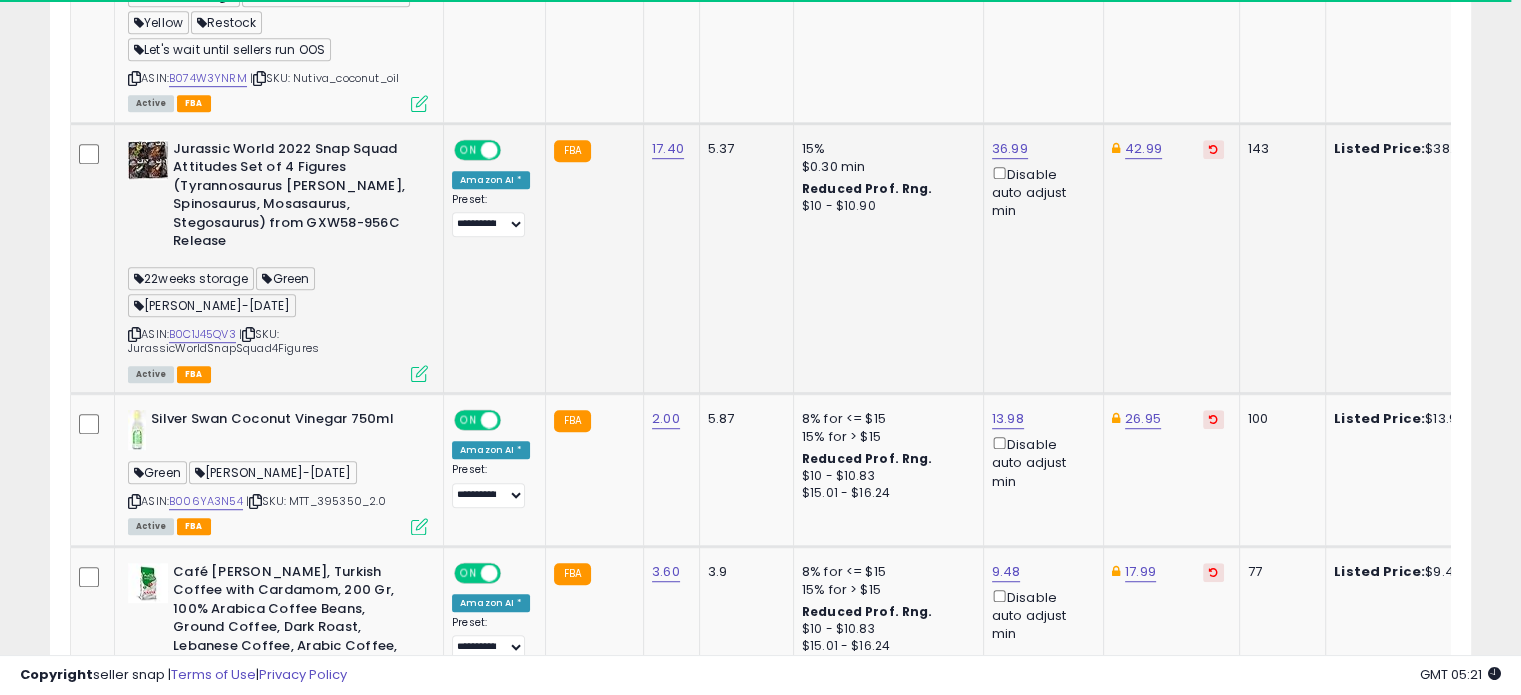 click at bounding box center [419, 373] 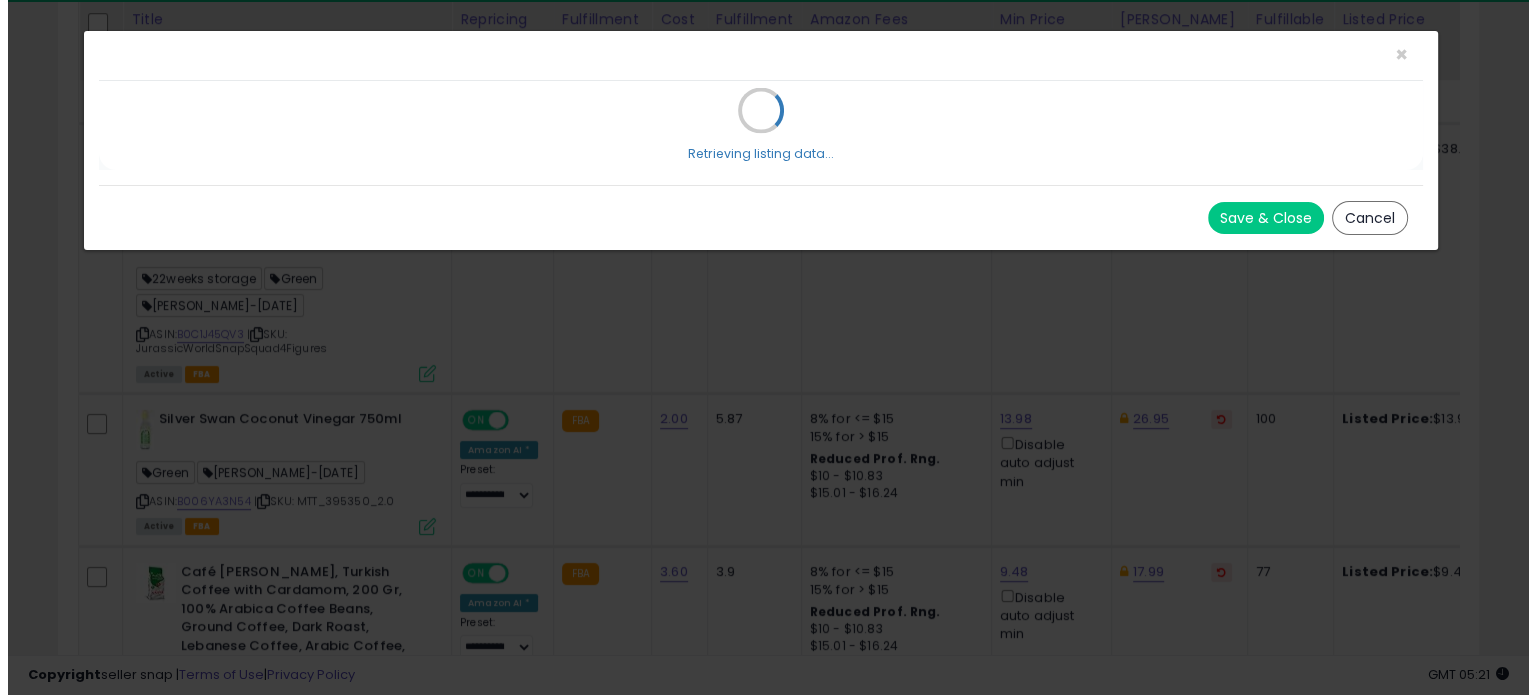 scroll, scrollTop: 999589, scrollLeft: 999168, axis: both 